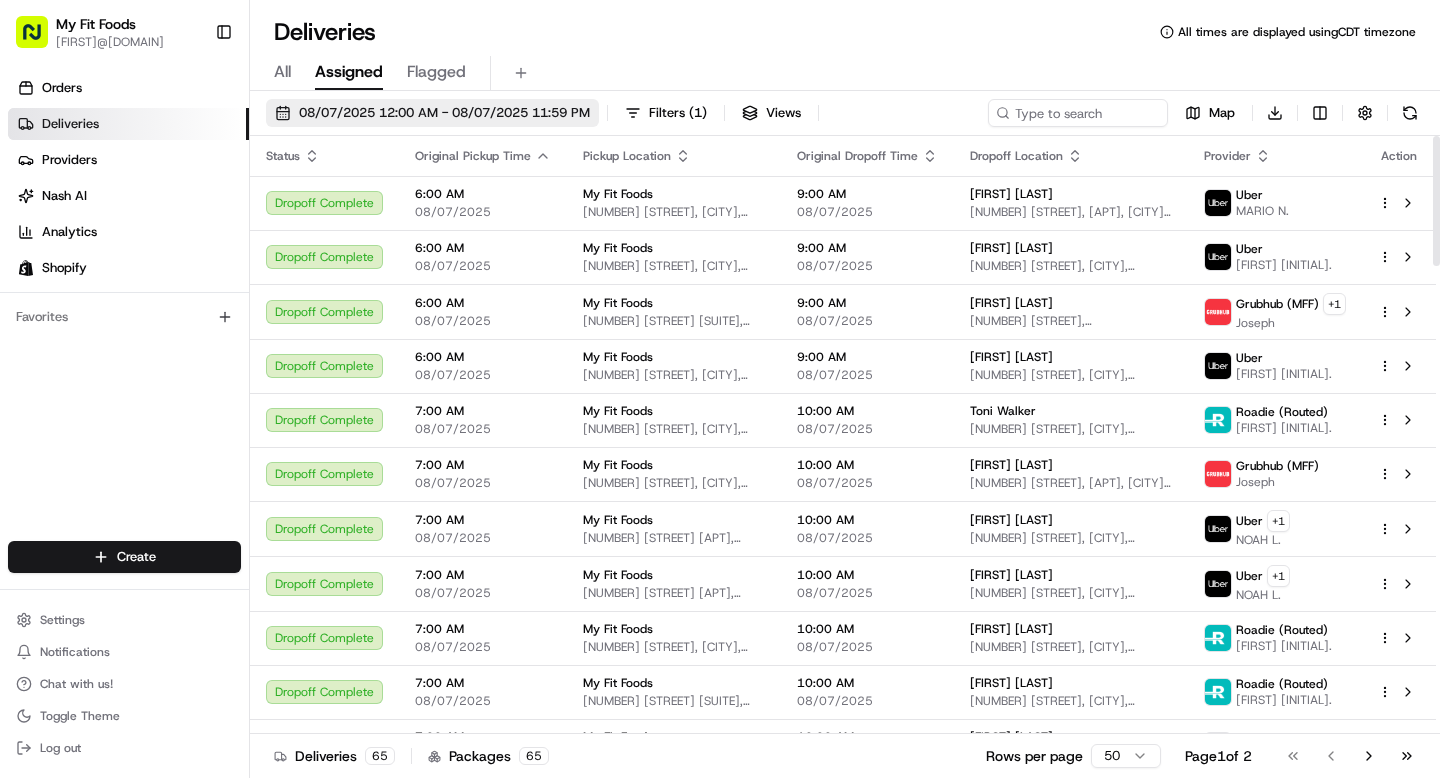 scroll, scrollTop: 0, scrollLeft: 0, axis: both 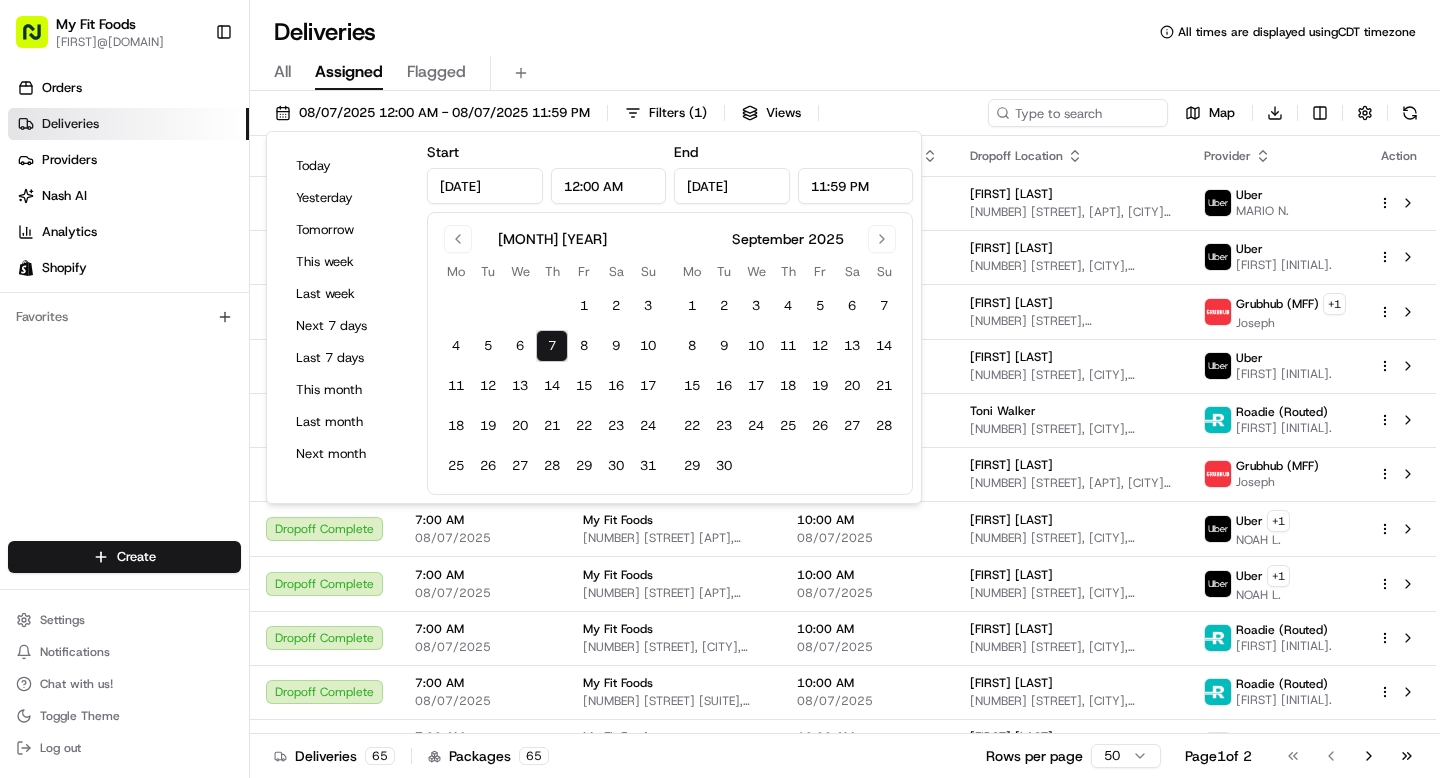 click on "7" at bounding box center [552, 346] 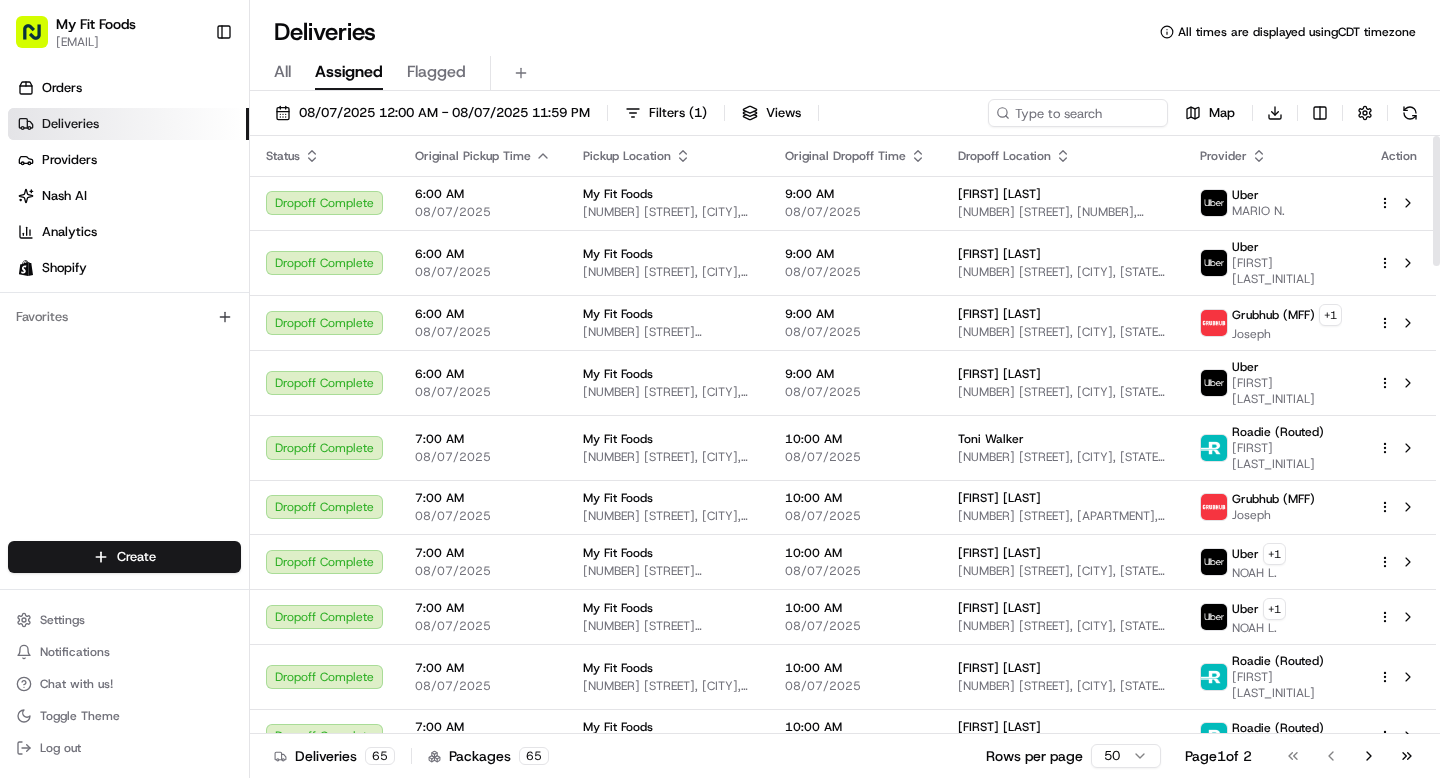 scroll, scrollTop: 0, scrollLeft: 0, axis: both 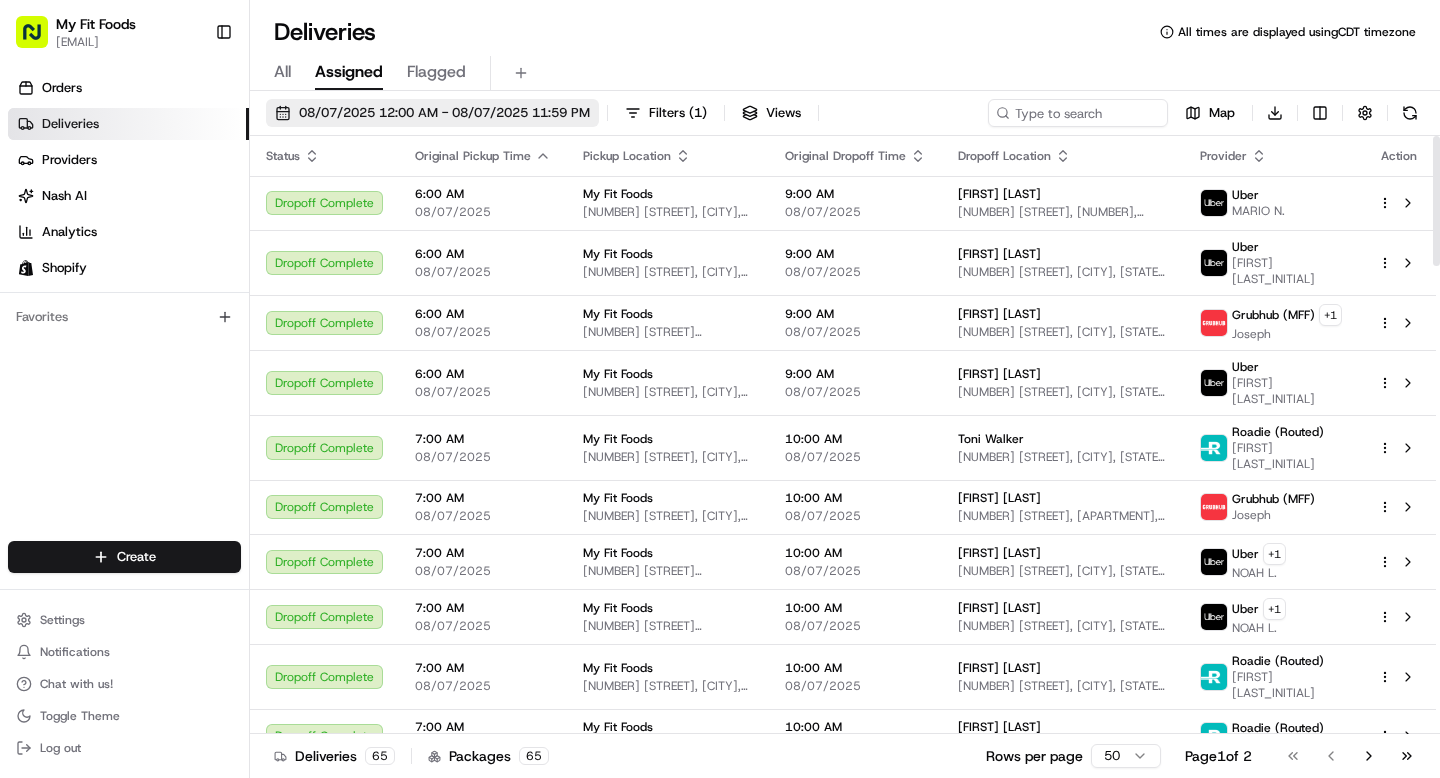 click on "08/07/2025 12:00 AM - 08/07/2025 11:59 PM" at bounding box center (444, 113) 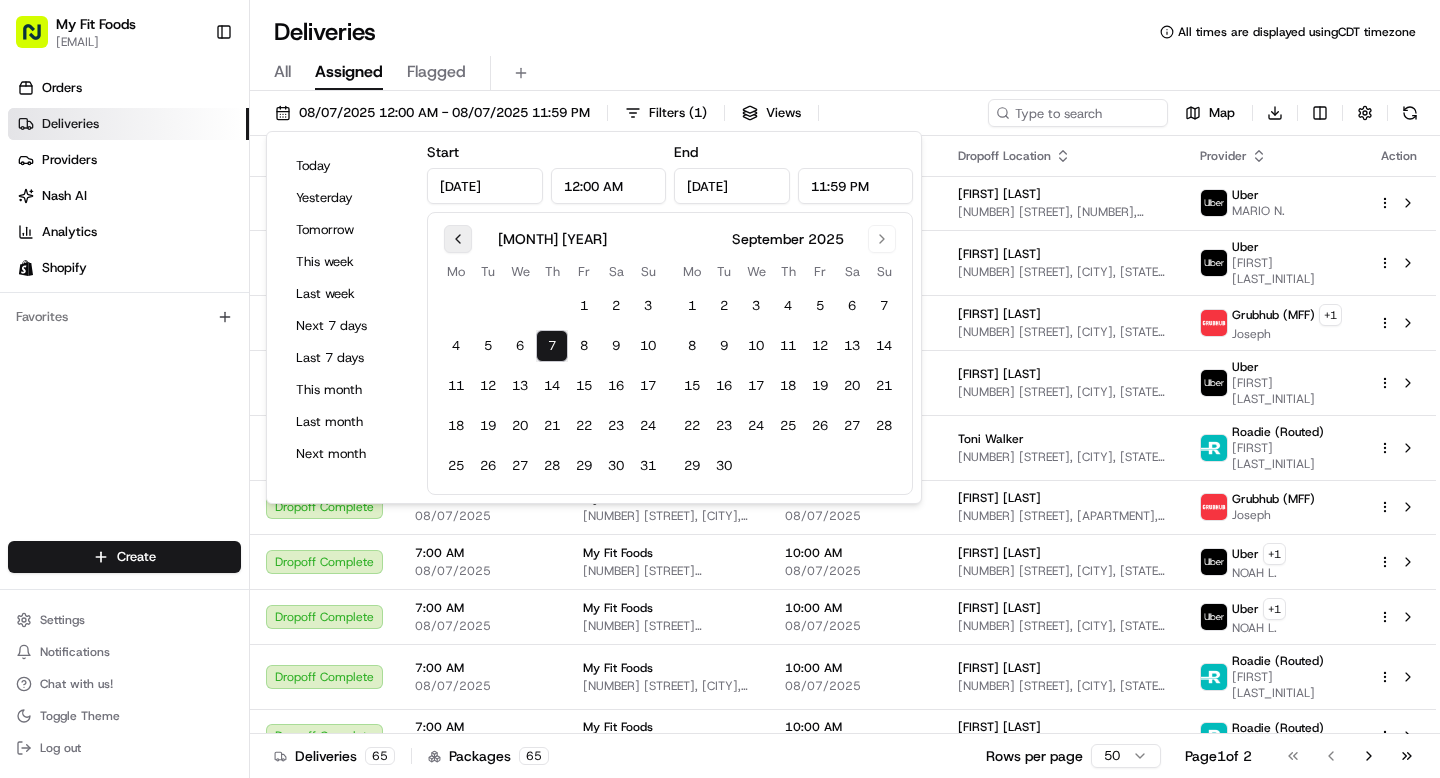 click at bounding box center [458, 239] 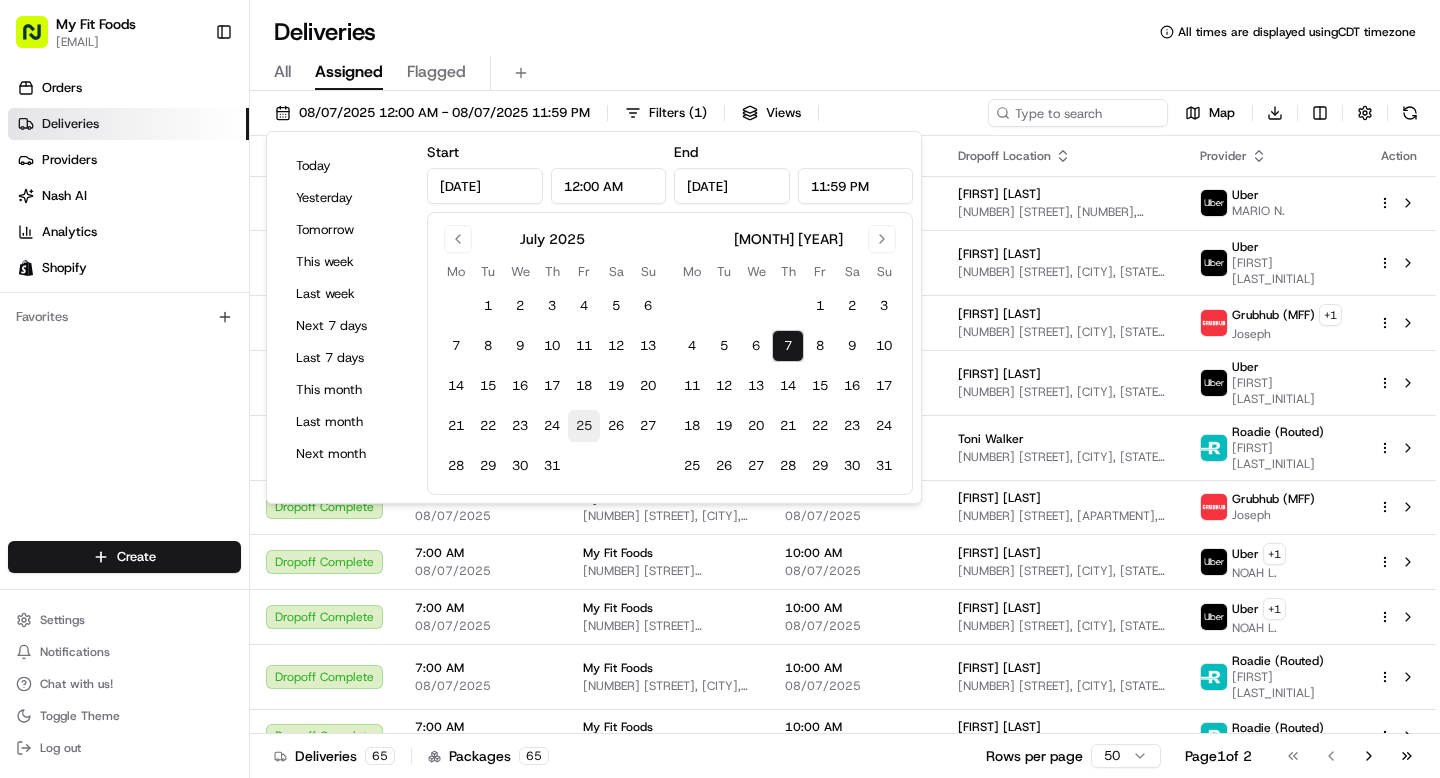 click on "25" at bounding box center (584, 426) 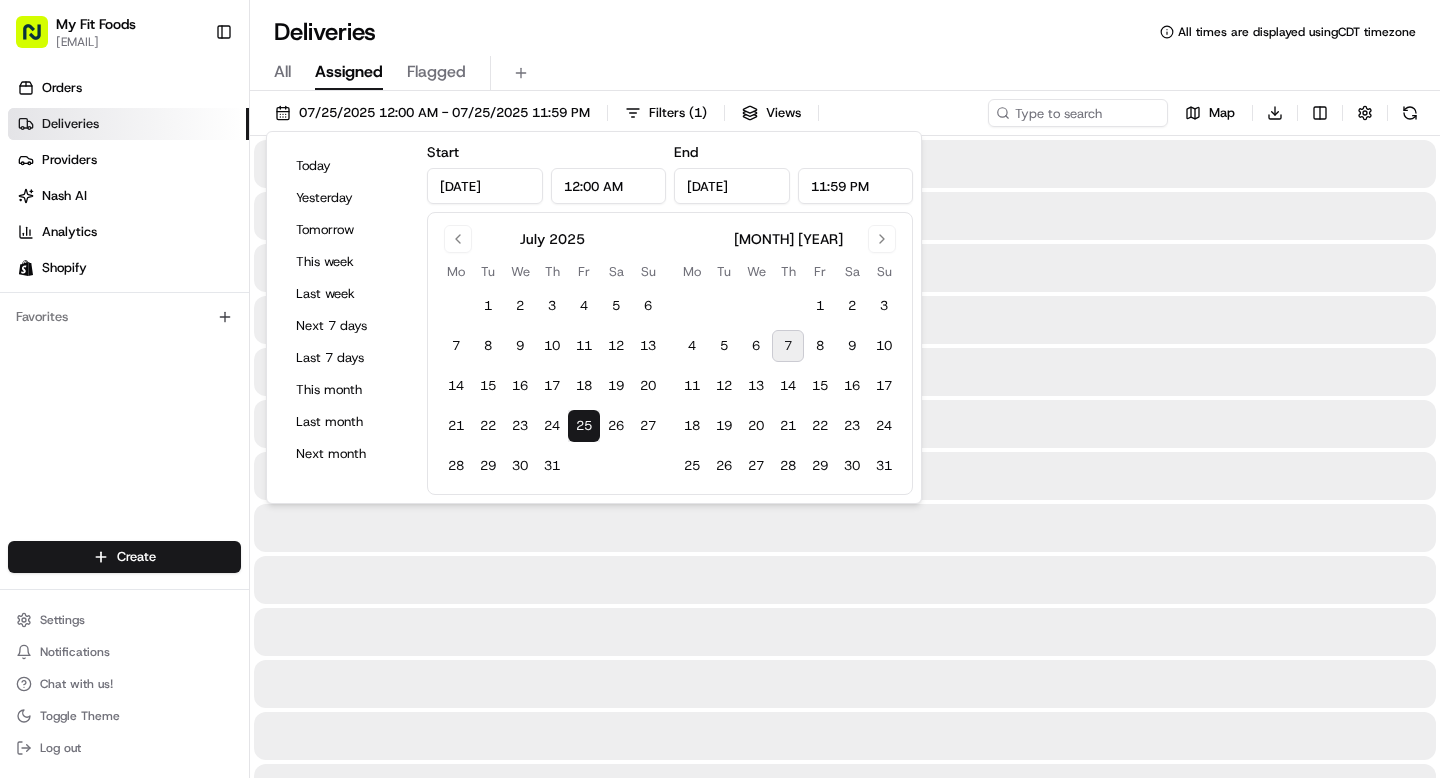 click on "25" at bounding box center [584, 426] 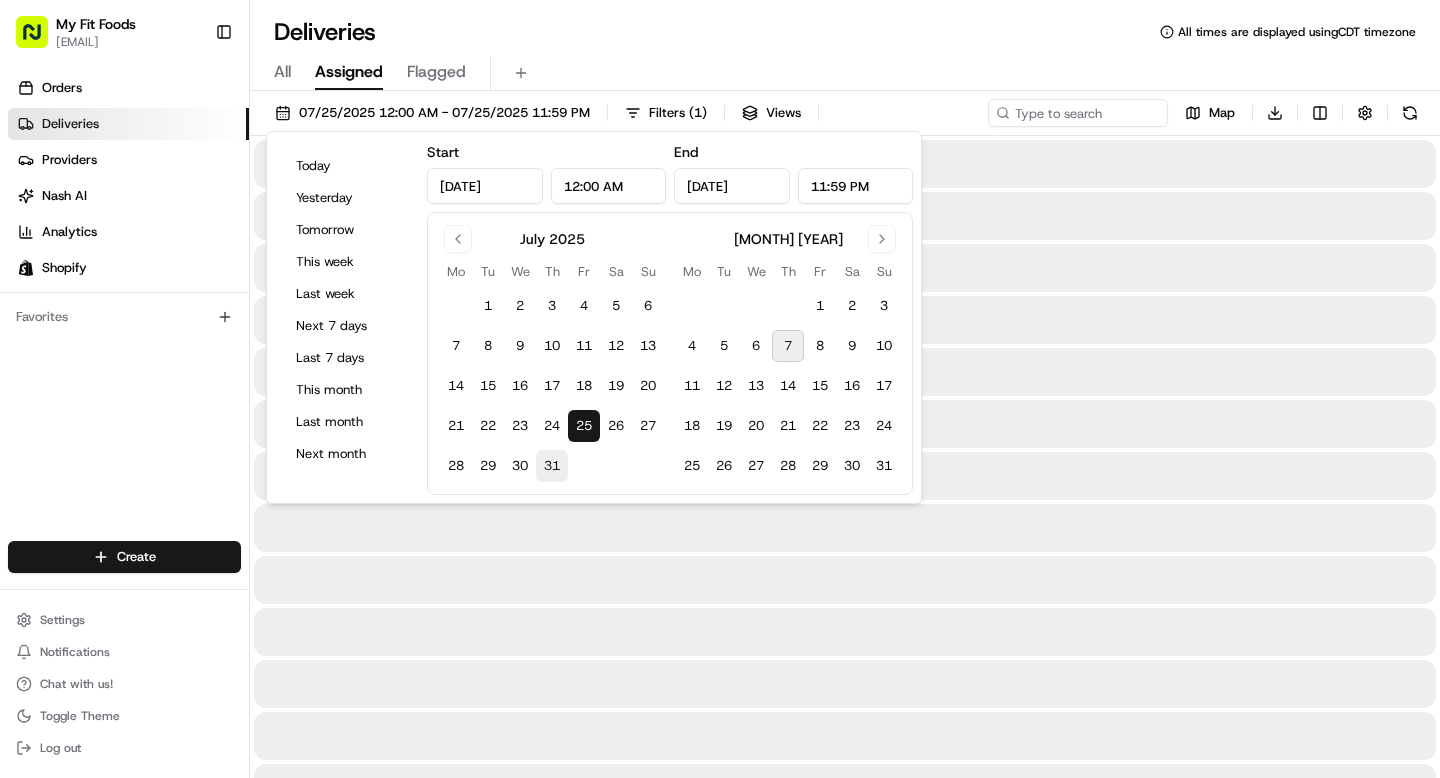 click on "31" at bounding box center [552, 466] 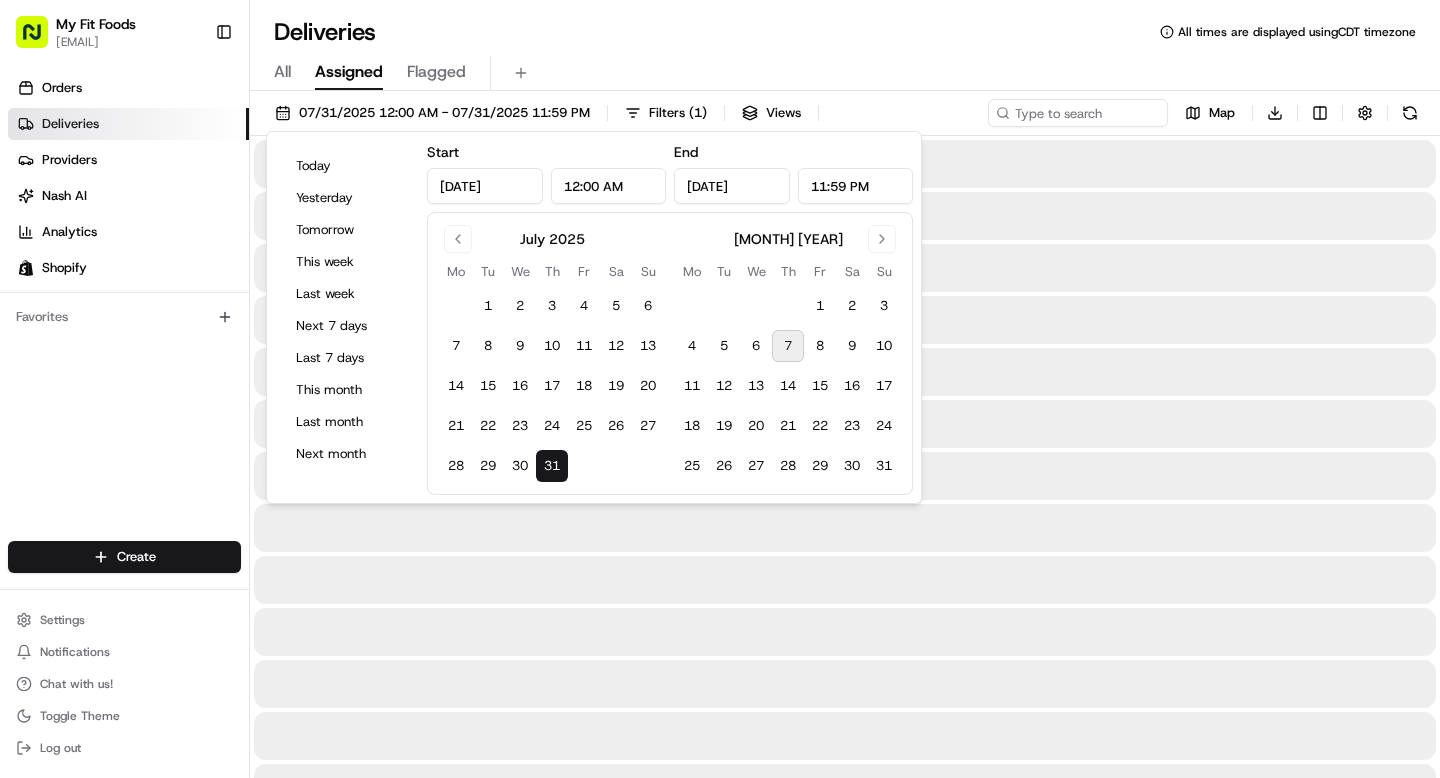 type on "Jul 31, 2025" 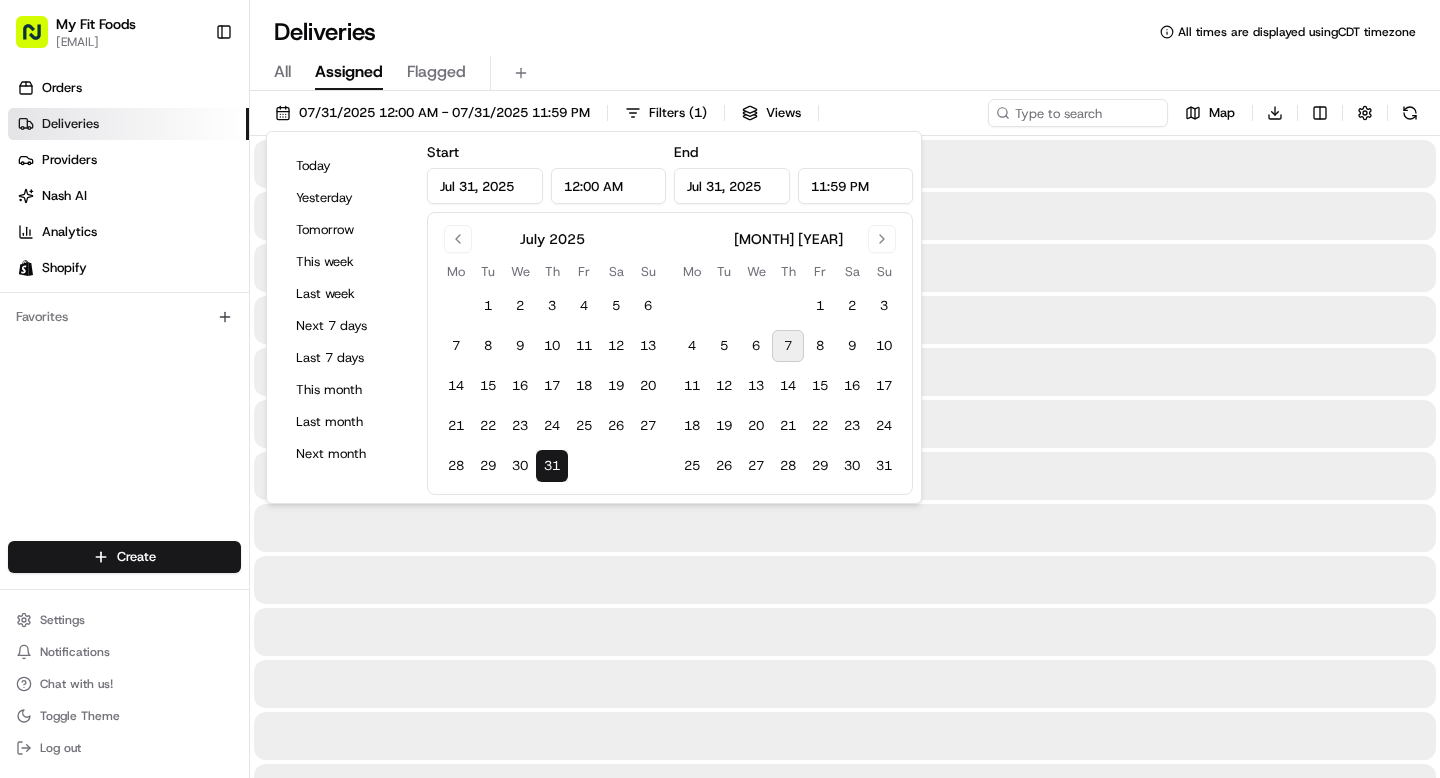 click on "31" at bounding box center (552, 466) 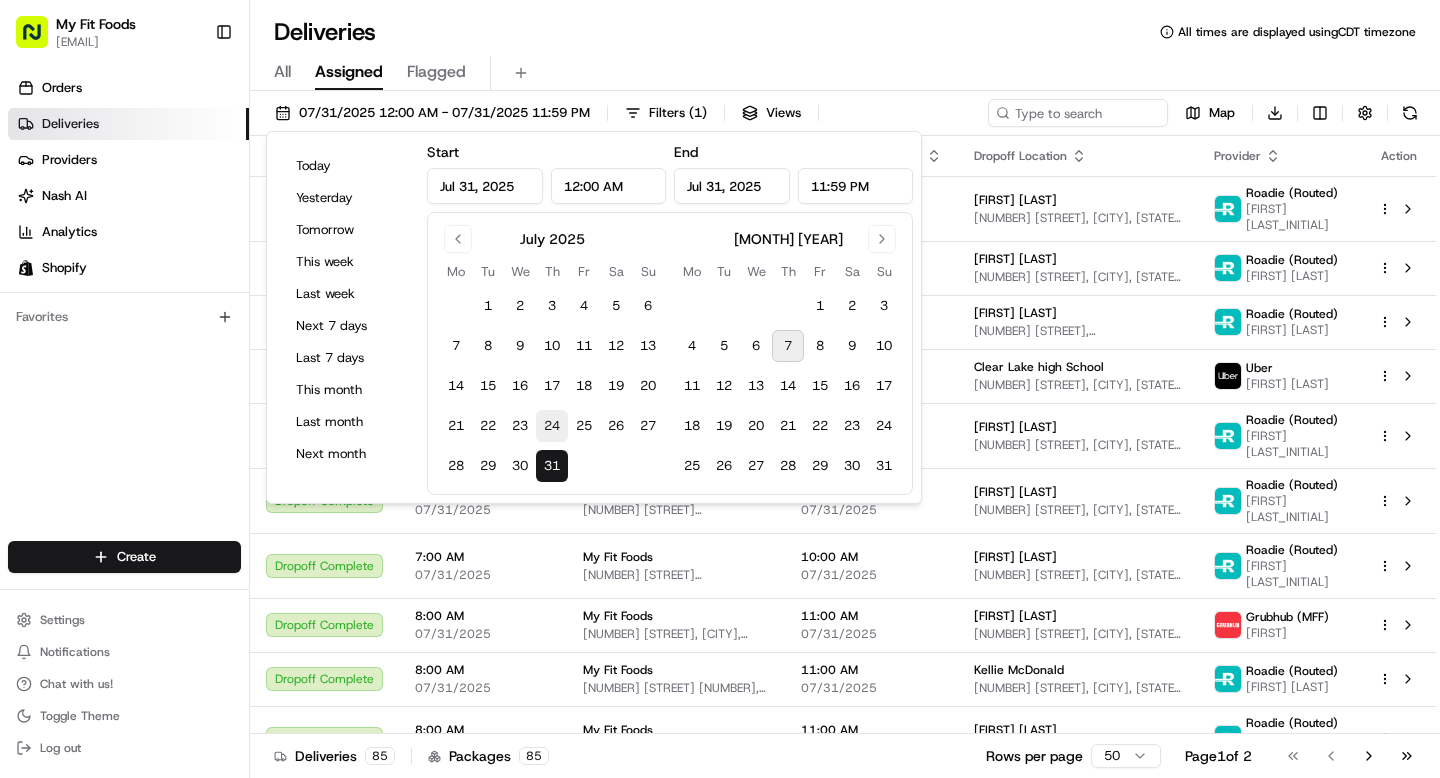 click on "24" at bounding box center (552, 426) 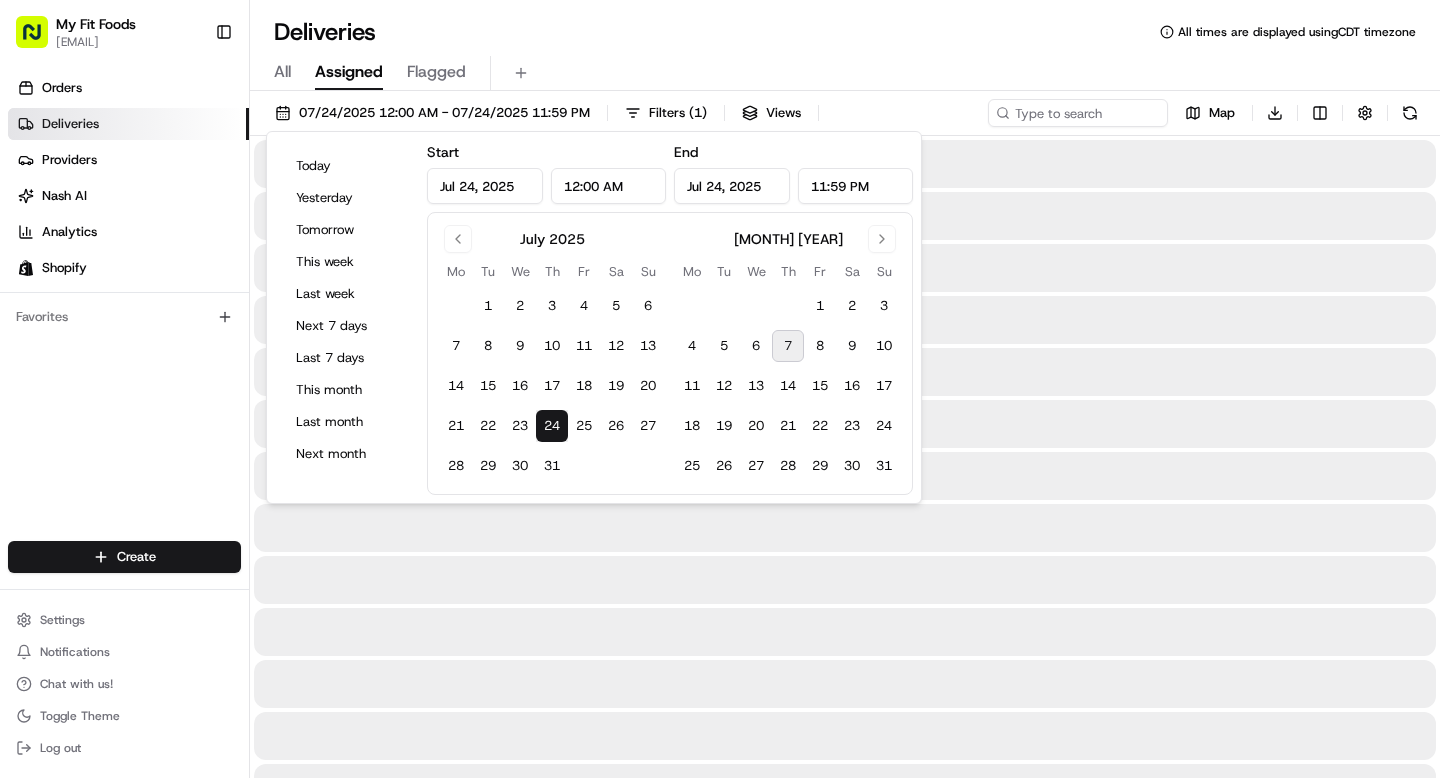 click on "24" at bounding box center (552, 426) 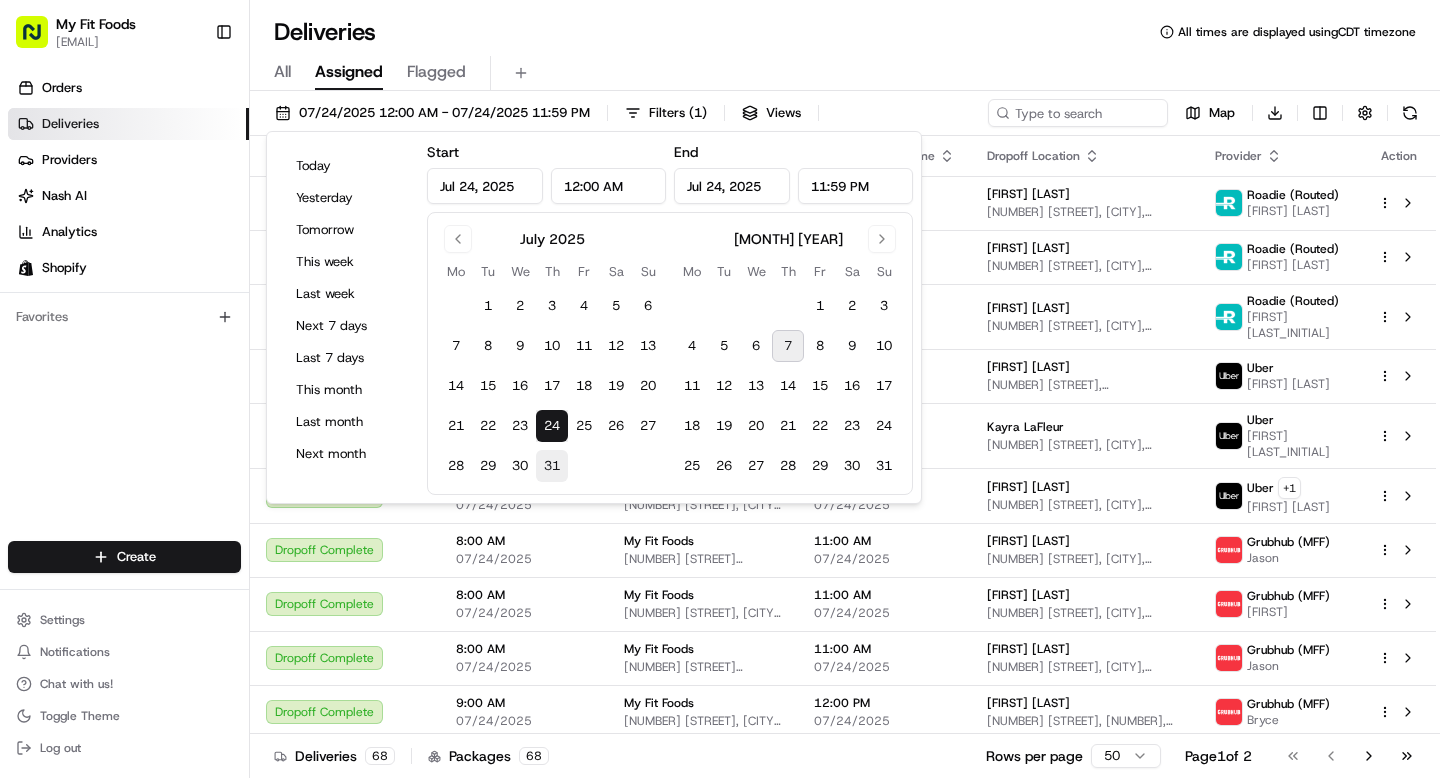 click on "31" at bounding box center [552, 466] 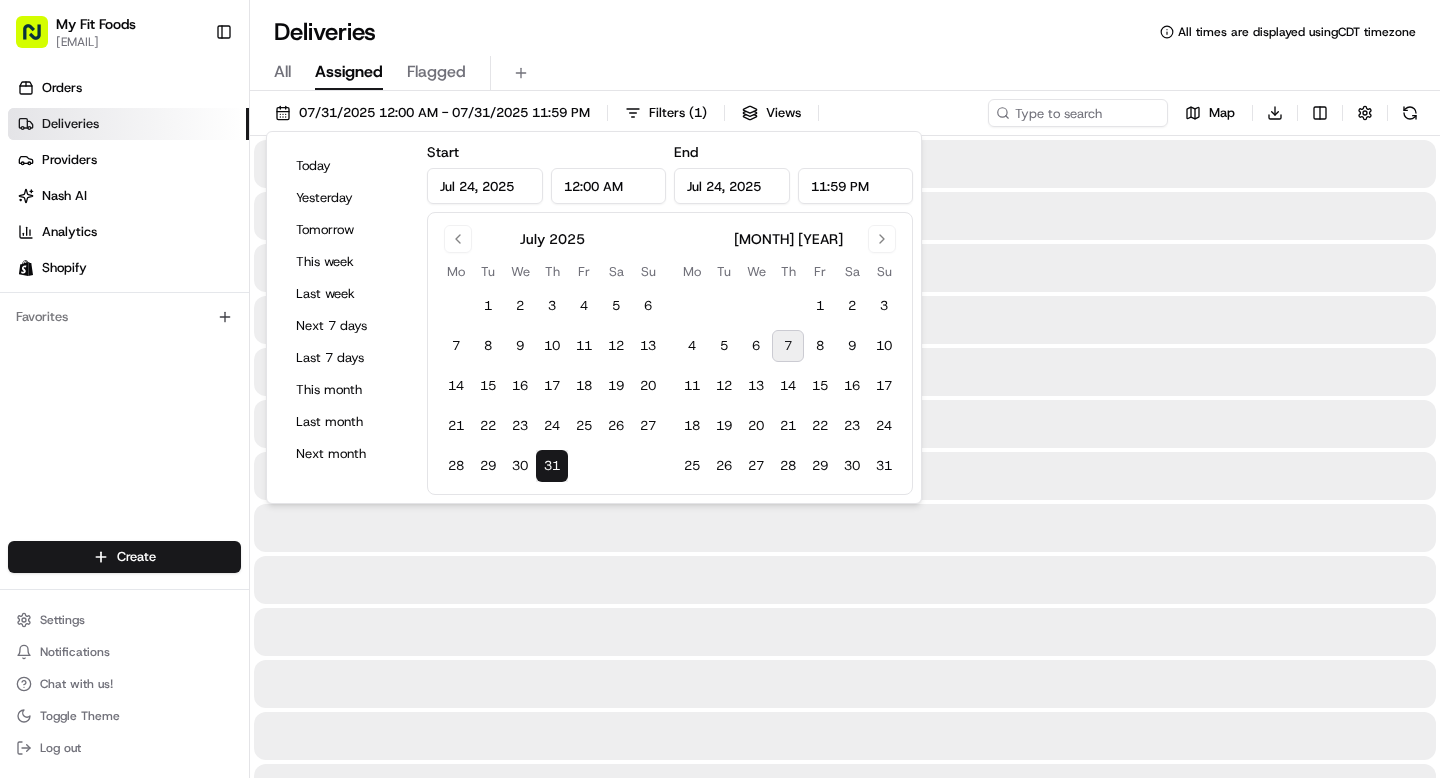 type on "Jul 31, 2025" 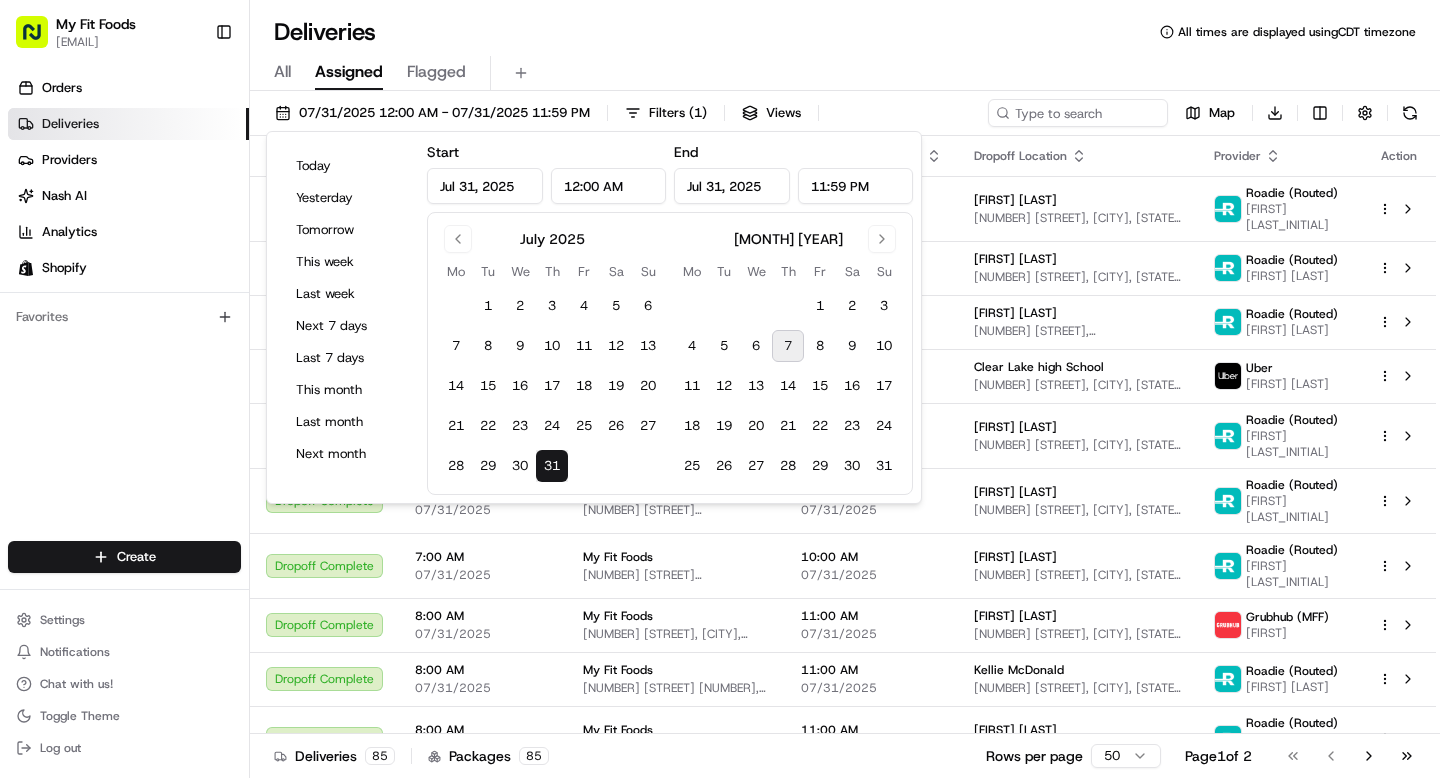 click on "7" at bounding box center (788, 346) 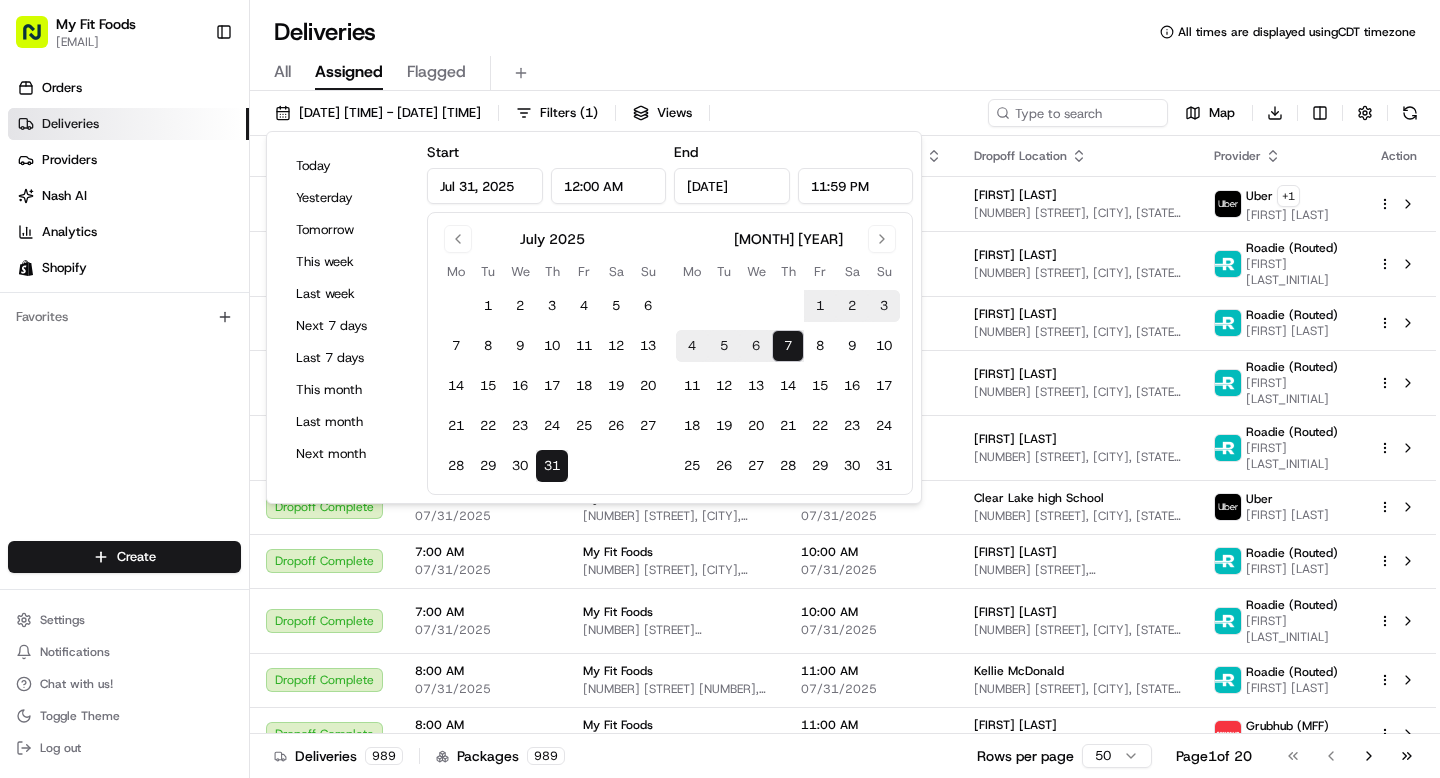 click on "7" at bounding box center (788, 346) 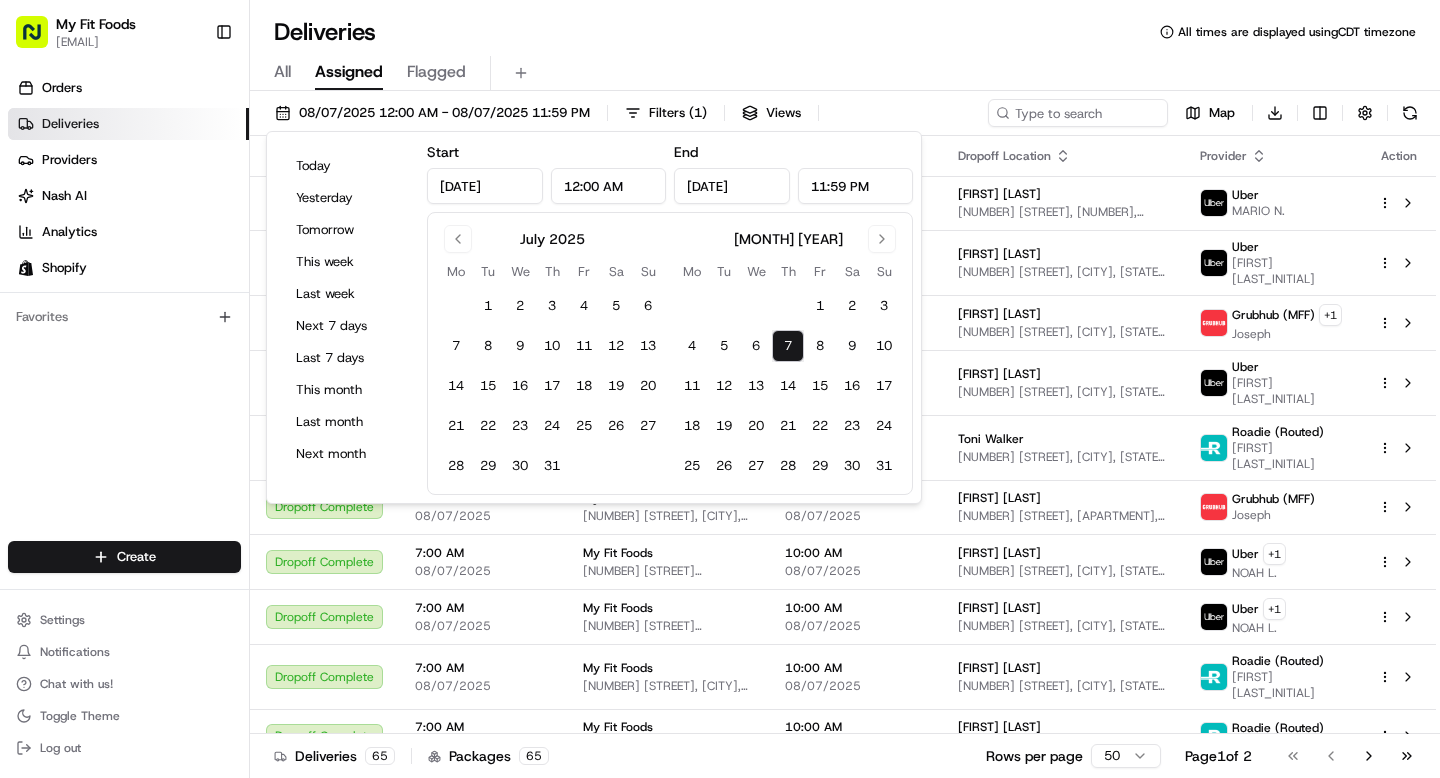click on "Deliveries All times are displayed using CDT timezone All Assigned Flagged [DATE] [TIME] - [DATE] [TIME] Filters ( 1 ) Views Map Download Status Original Pickup Time Pickup Location Original Dropoff Time Dropoff Location Provider Action Dropoff Complete [TIME] [DATE] [COMPANY_NAME] [NUMBER] [STREET], [CITY], [STATE] [ZIP] [TIME] [DATE] [FIRST] [LAST] [COMPANY_NAME] [FIRST] [LAST_INITIAL] Dropoff Complete [TIME] [DATE] [COMPANY_NAME] [NUMBER] [STREET], [CITY], [STATE] [ZIP] [TIME] [DATE] [FIRST] [LAST] [COMPANY_NAME] [FIRST] [LAST_INITIAL] Dropoff Complete [TIME] [DATE] [COMPANY_NAME] [NUMBER] [STREET], [CITY], [STATE] [ZIP] [TIME] [DATE] [FIRST] [LAST] [COMPANY_NAME] [FIRST] [LAST_INITIAL] (MFF) + 1 [FIRST] Dropoff Complete [TIME] [DATE] [COMPANY_NAME] [NUMBER] [STREET], [CITY], [STATE] [ZIP] [TIME] [DATE] [FIRST] [LAST] [NUMBER] [STREET], [CITY], [STATE] [ZIP] [COMPANY_NAME] [FIRST] [LAST_INITIAL] [FIRST] [LAST_INITIAL]" at bounding box center [845, 389] 